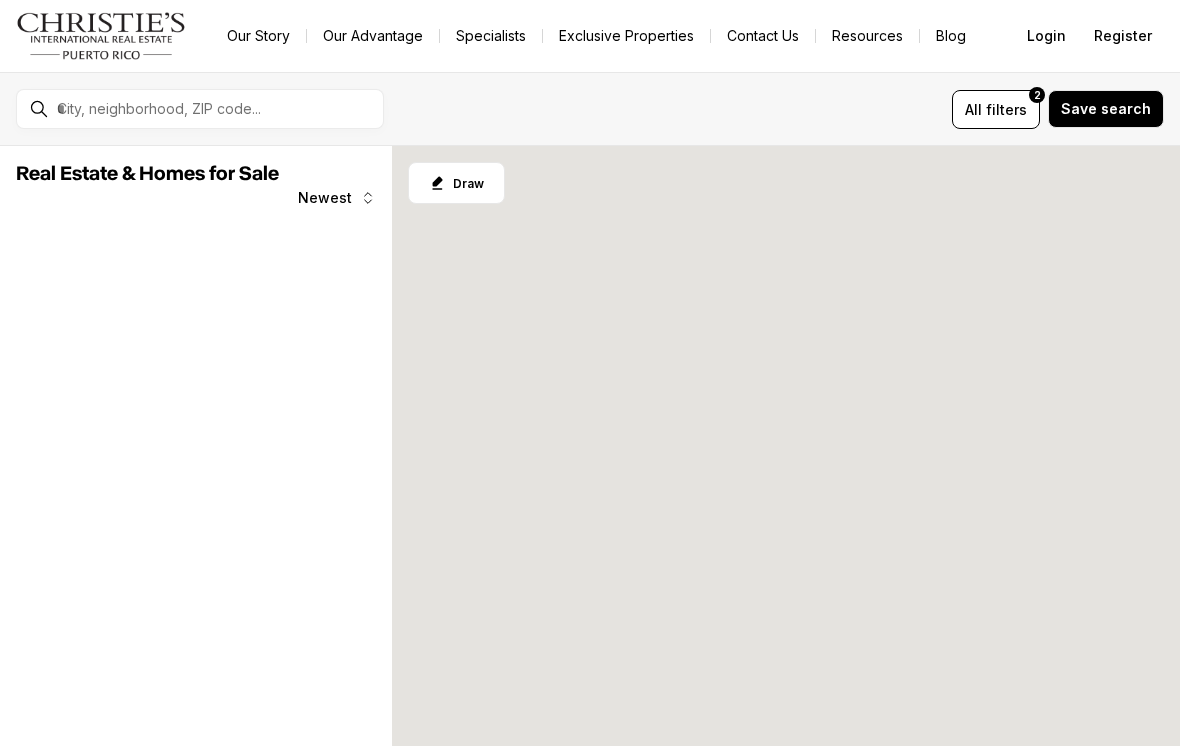 scroll, scrollTop: 0, scrollLeft: 0, axis: both 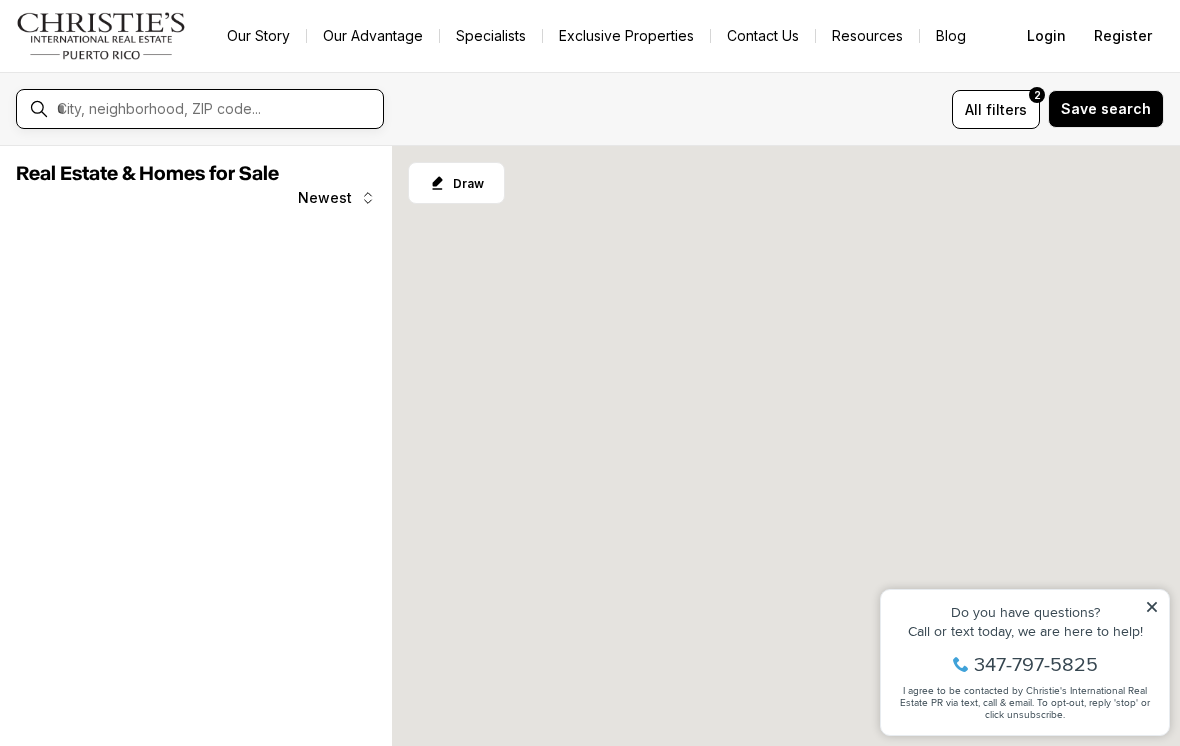 click at bounding box center (216, 109) 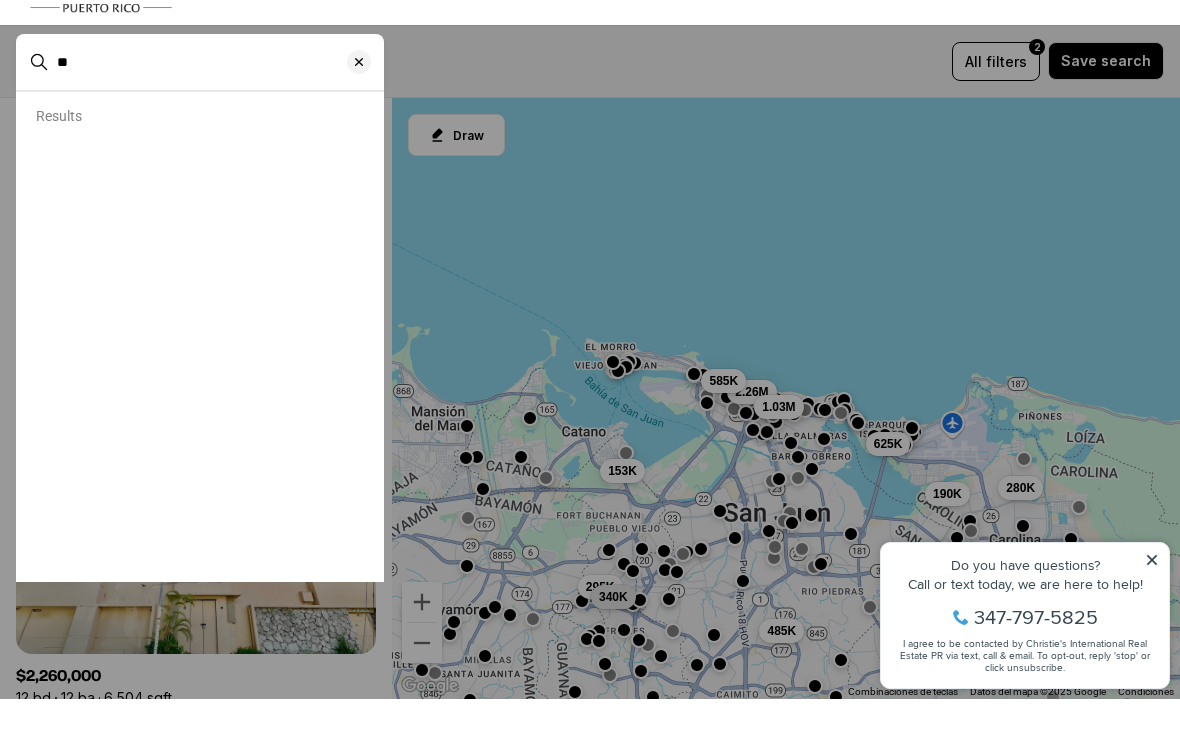 type on "*" 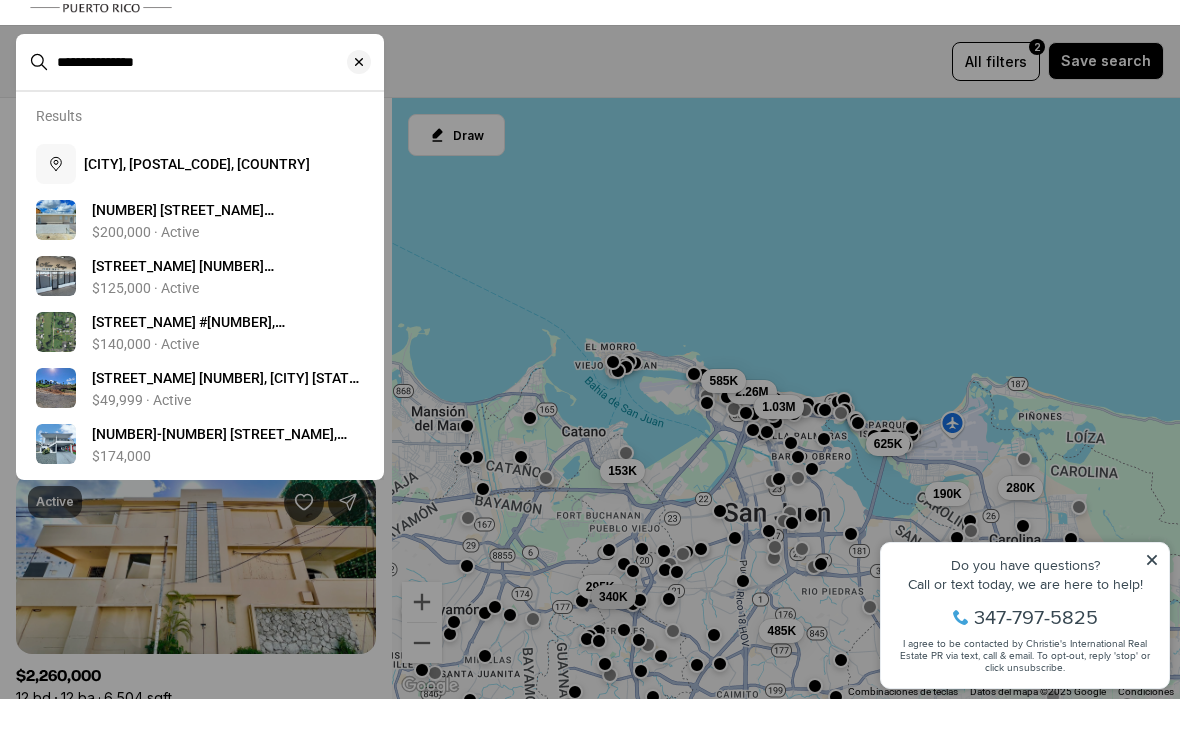 type on "**********" 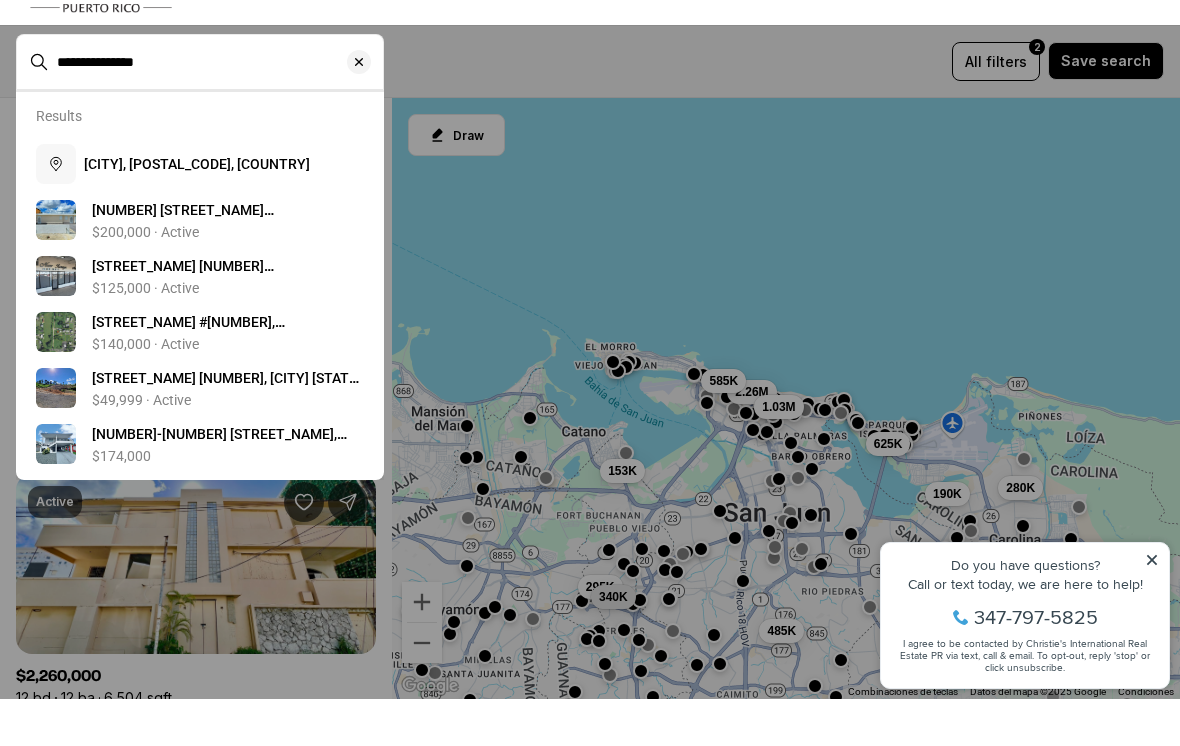 click on "[NUMBER] [NEIGHBORHOOD] #[HOUSE_NUMBER], [CITY] [STATE], [POSTAL_CODE]" at bounding box center [213, 277] 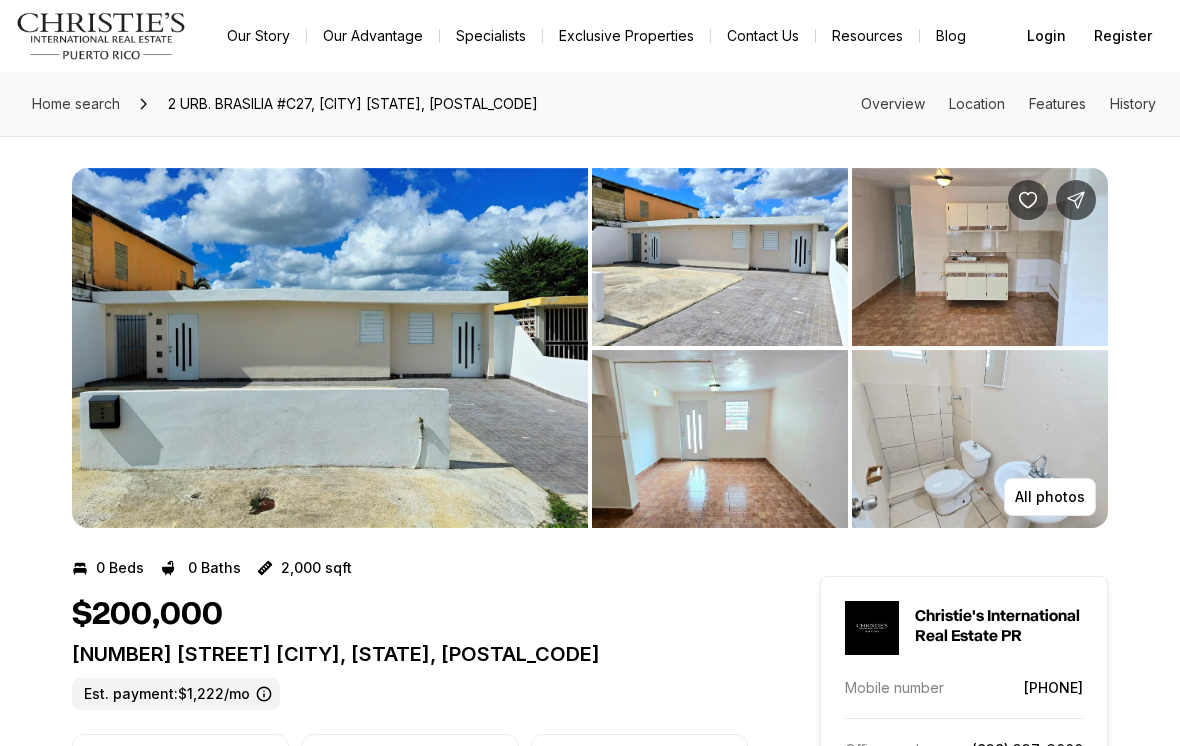 scroll, scrollTop: 0, scrollLeft: 0, axis: both 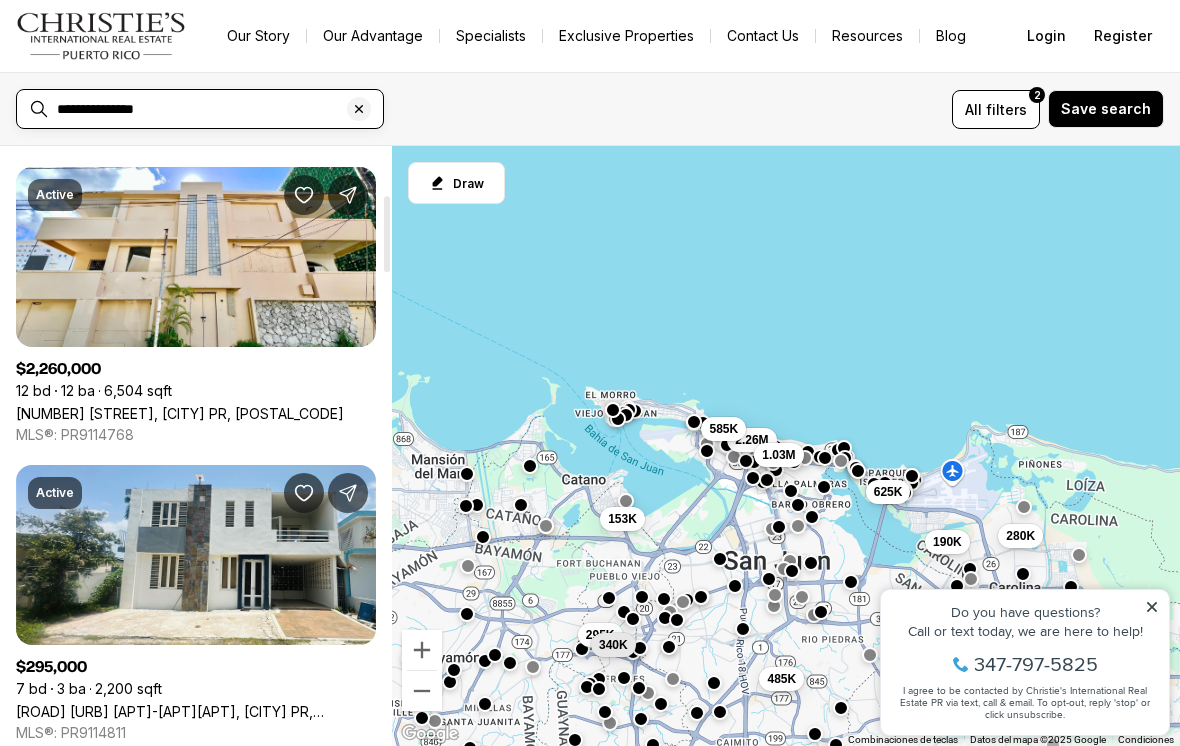 click on "**********" at bounding box center [216, 109] 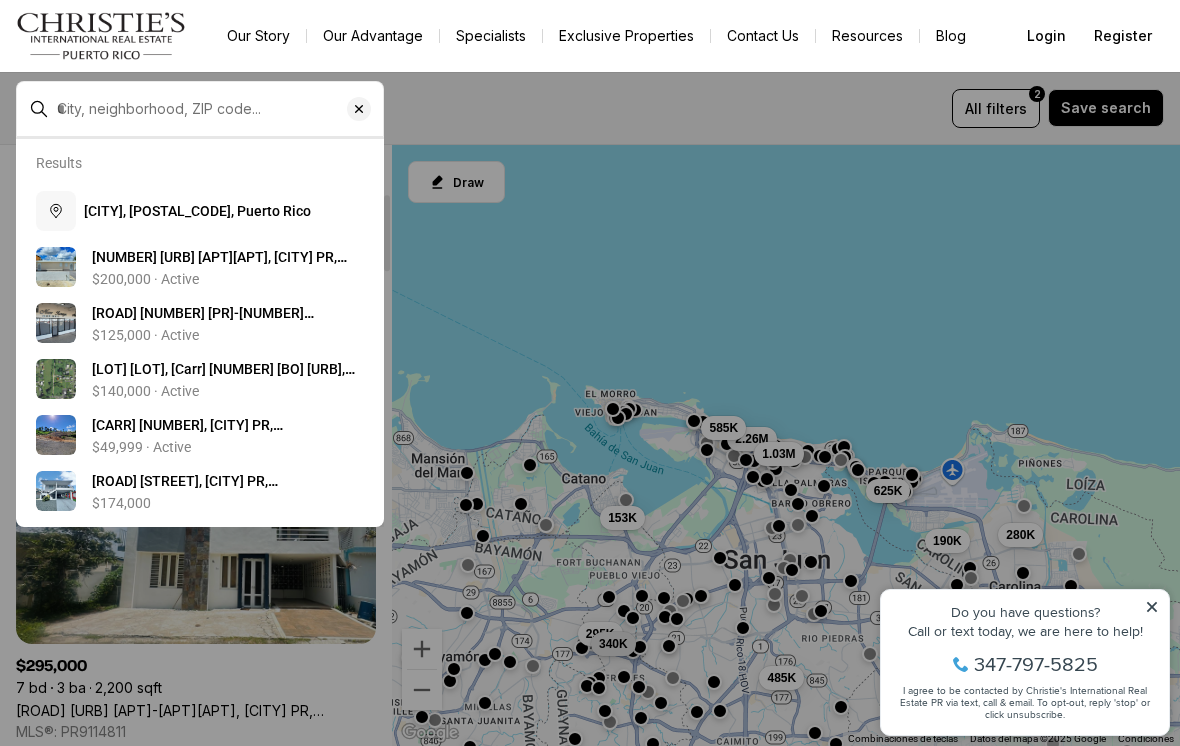 type on "**********" 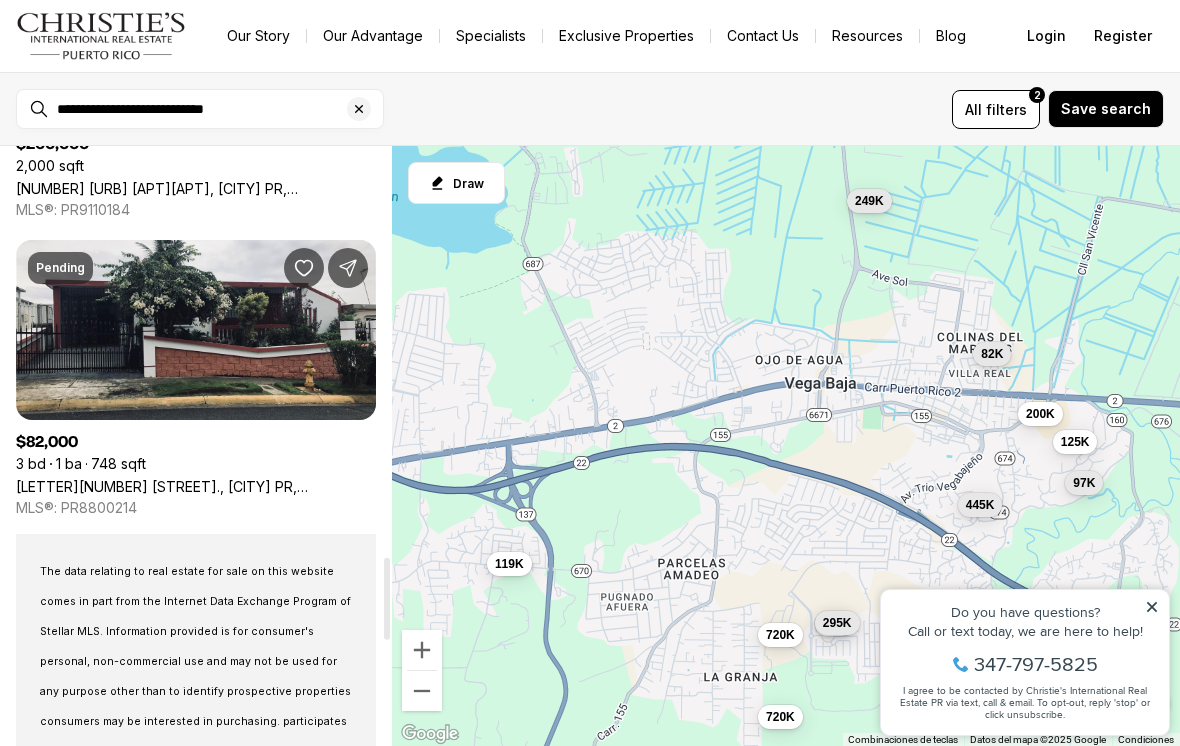 scroll, scrollTop: 2988, scrollLeft: 0, axis: vertical 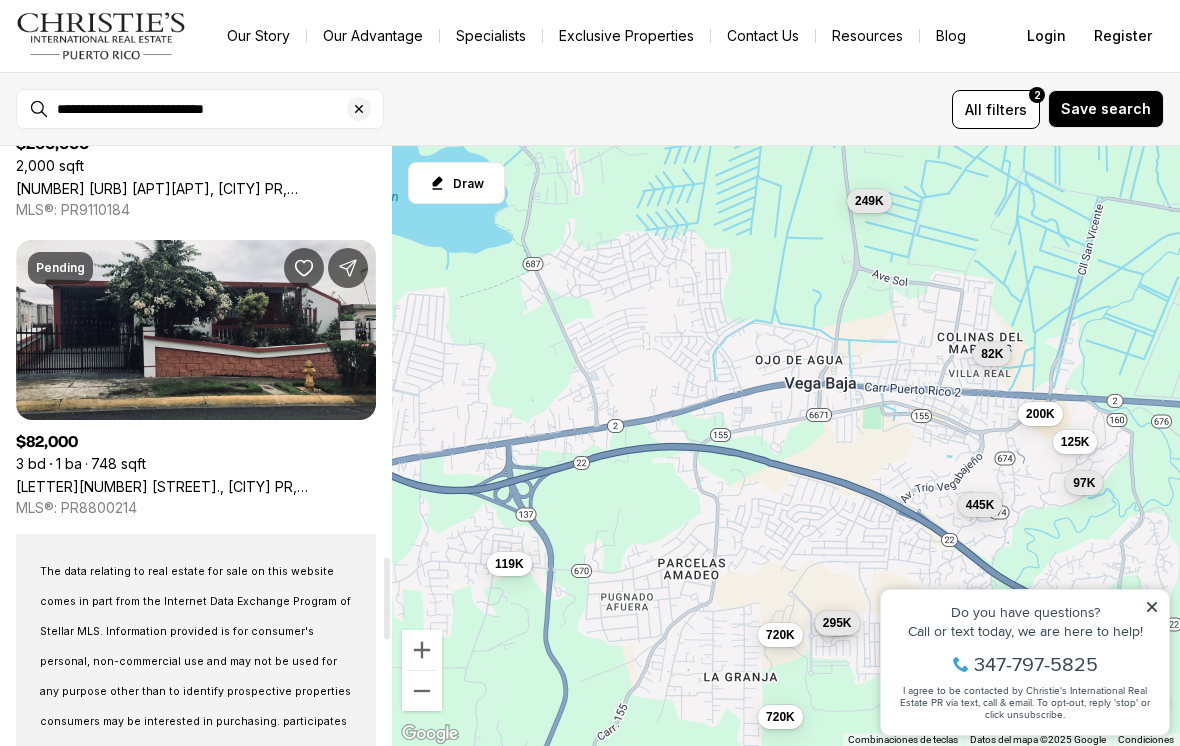click on "[HOUSE_NUMBER] [STREET], [CITY] [STATE], [POSTAL_CODE]" at bounding box center (196, 486) 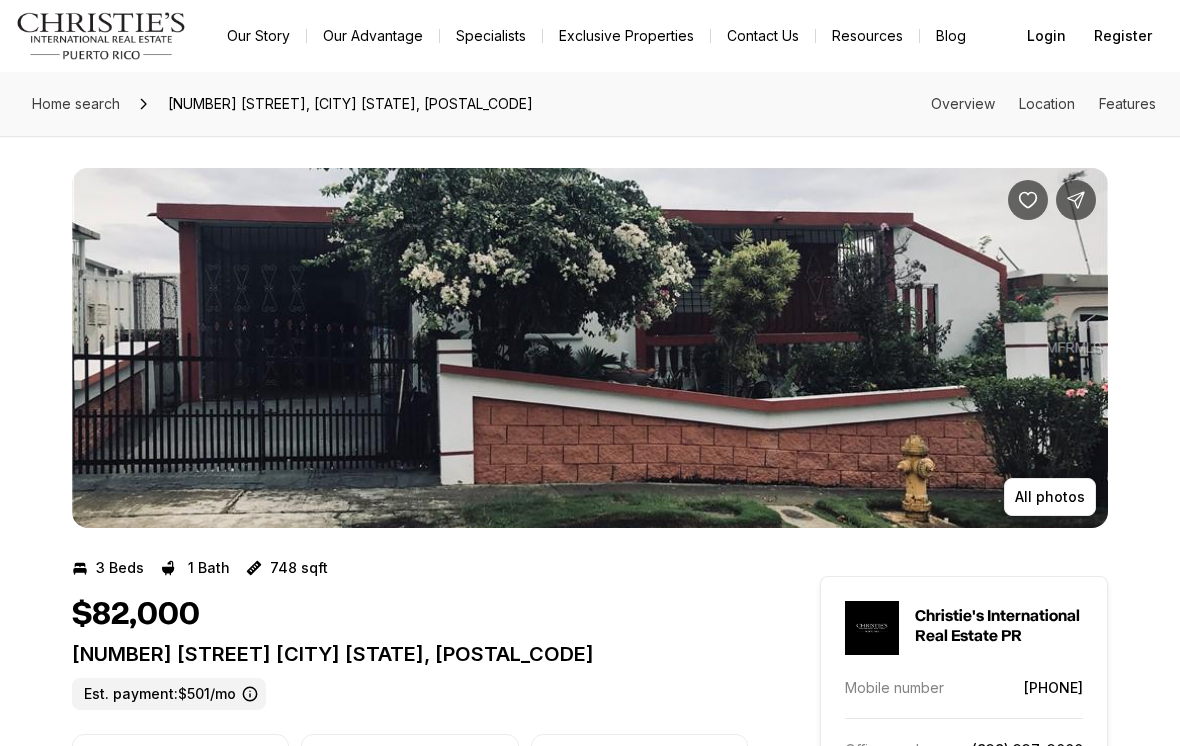 scroll, scrollTop: 0, scrollLeft: 0, axis: both 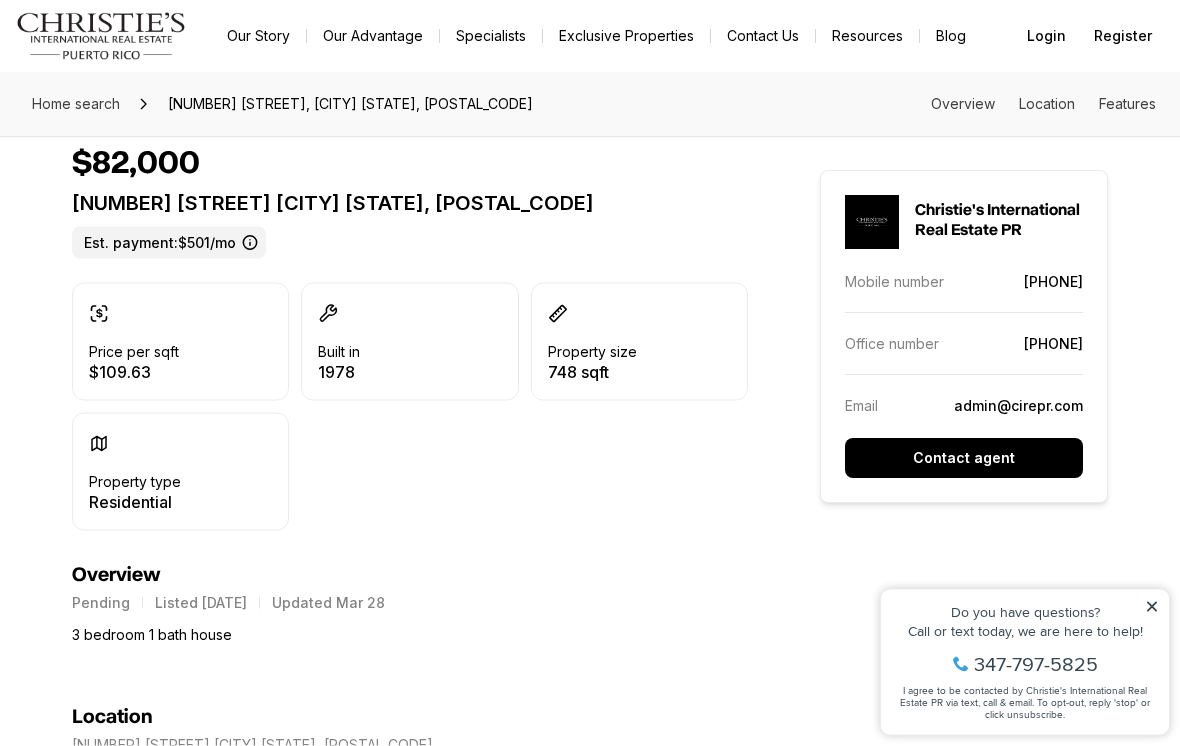 click 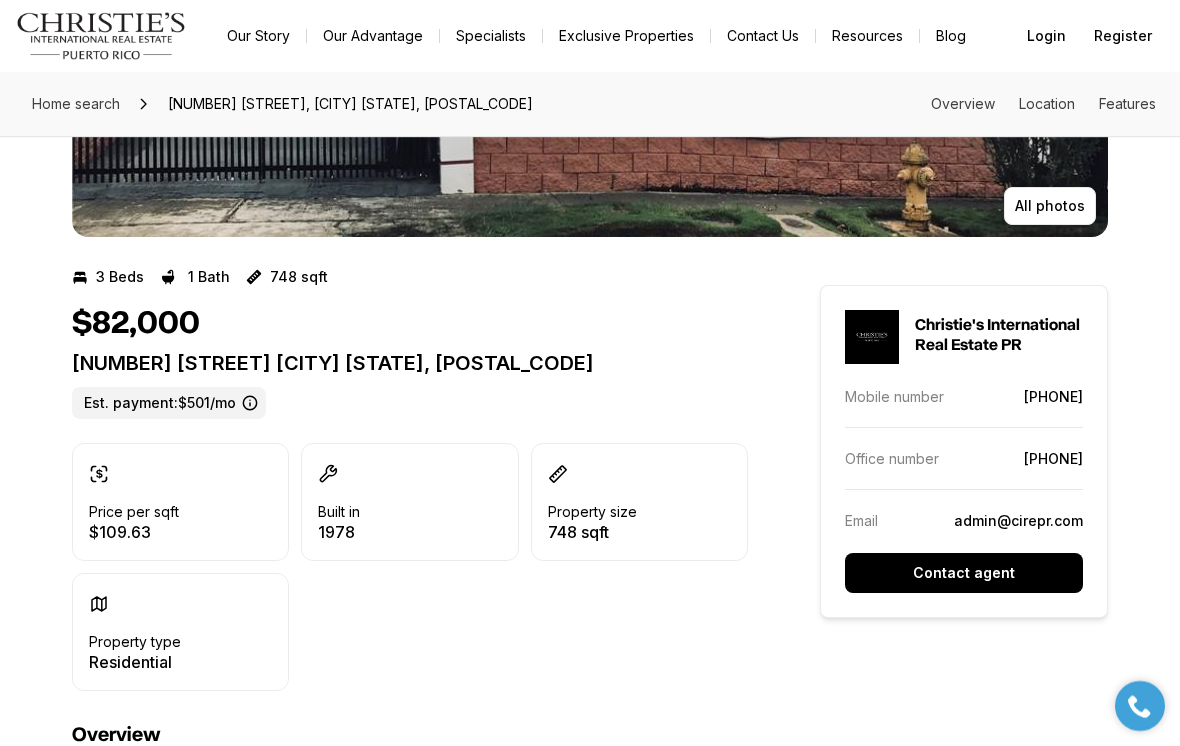 scroll, scrollTop: 0, scrollLeft: 0, axis: both 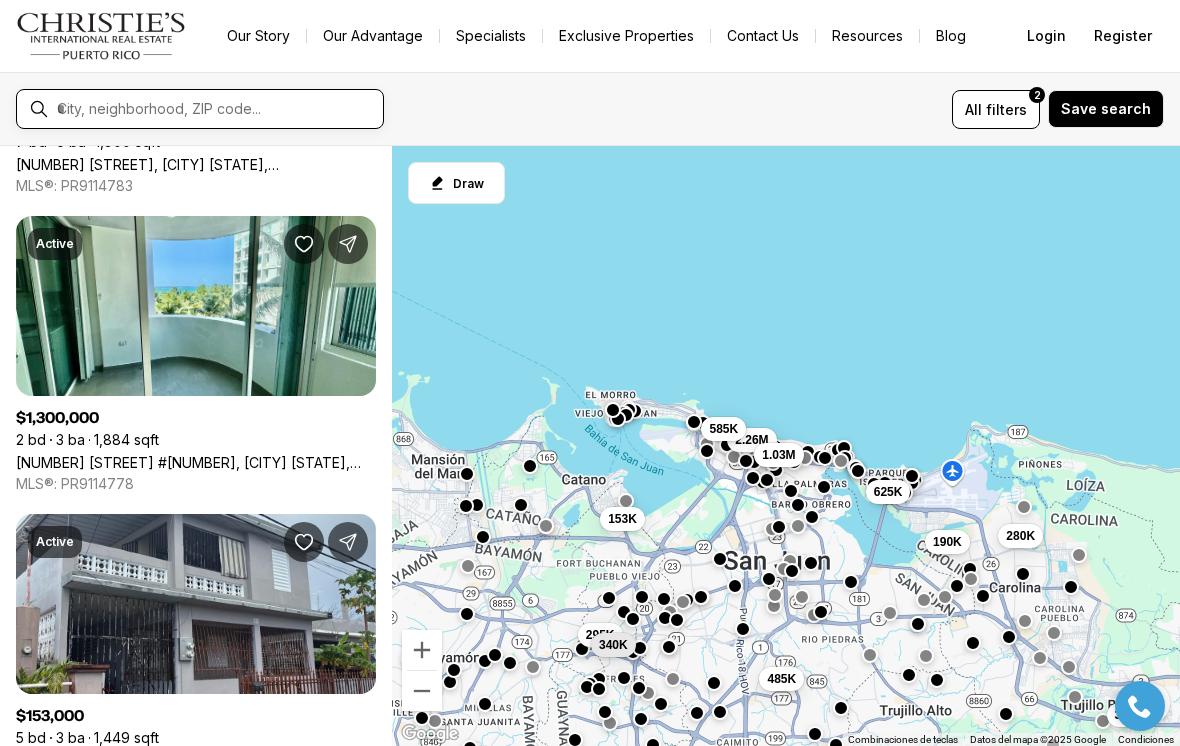 click on "For sale Any price All property types All beds All baths All filters 2 Save search" at bounding box center [590, 109] 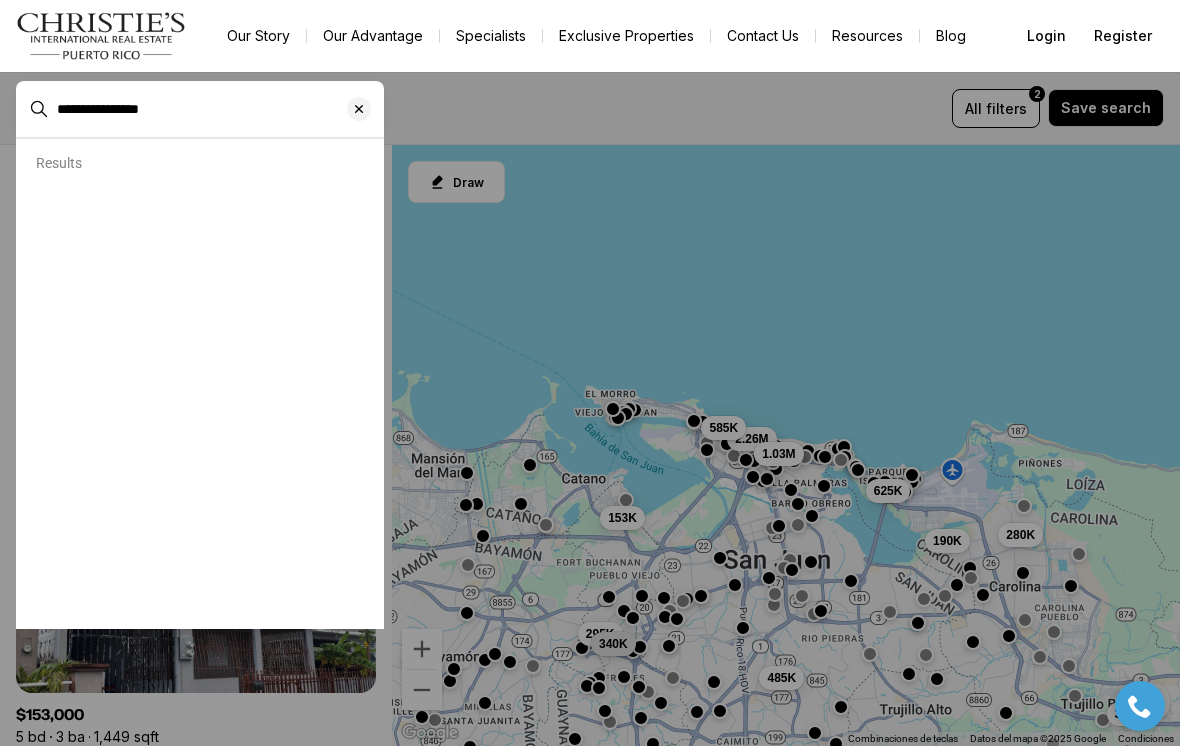 type on "**********" 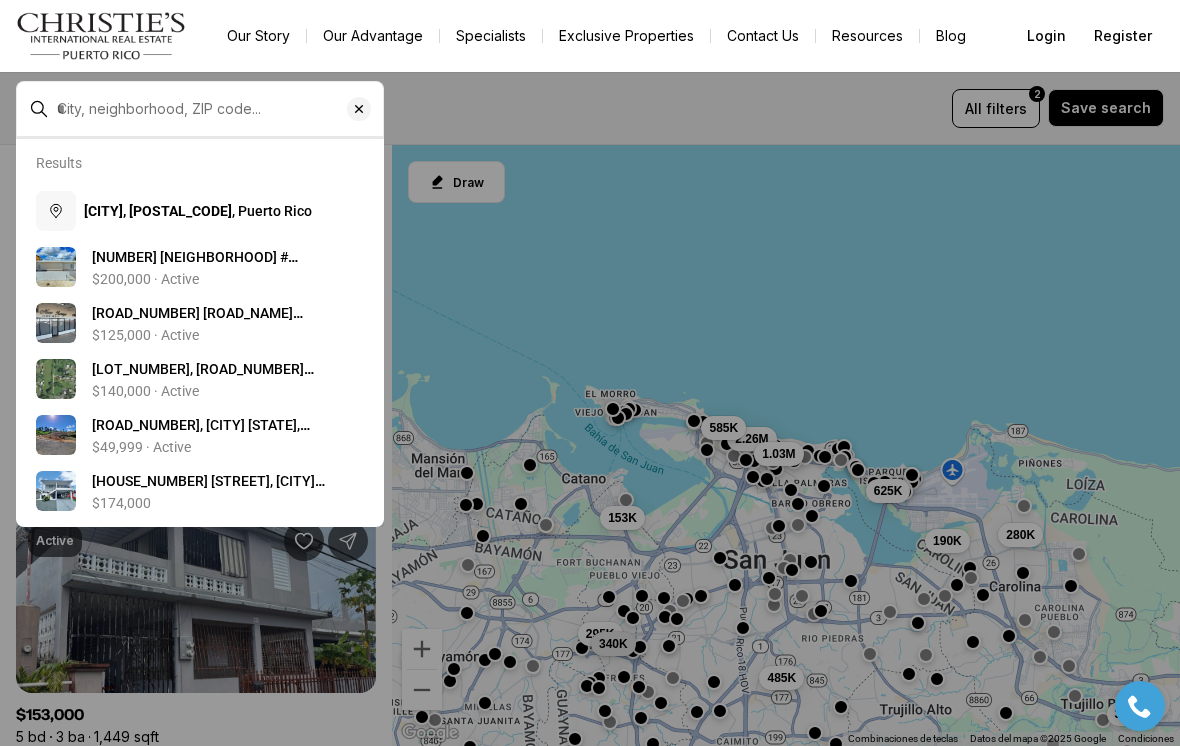 type on "**********" 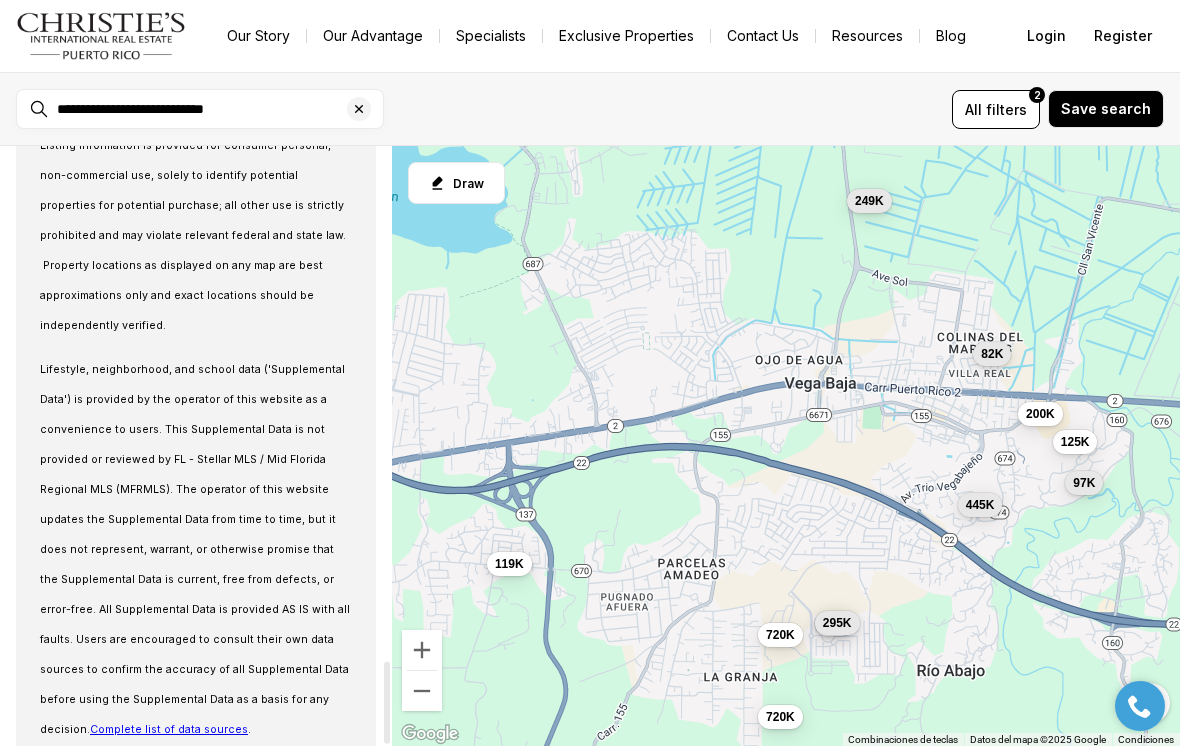 scroll, scrollTop: 3752, scrollLeft: 0, axis: vertical 